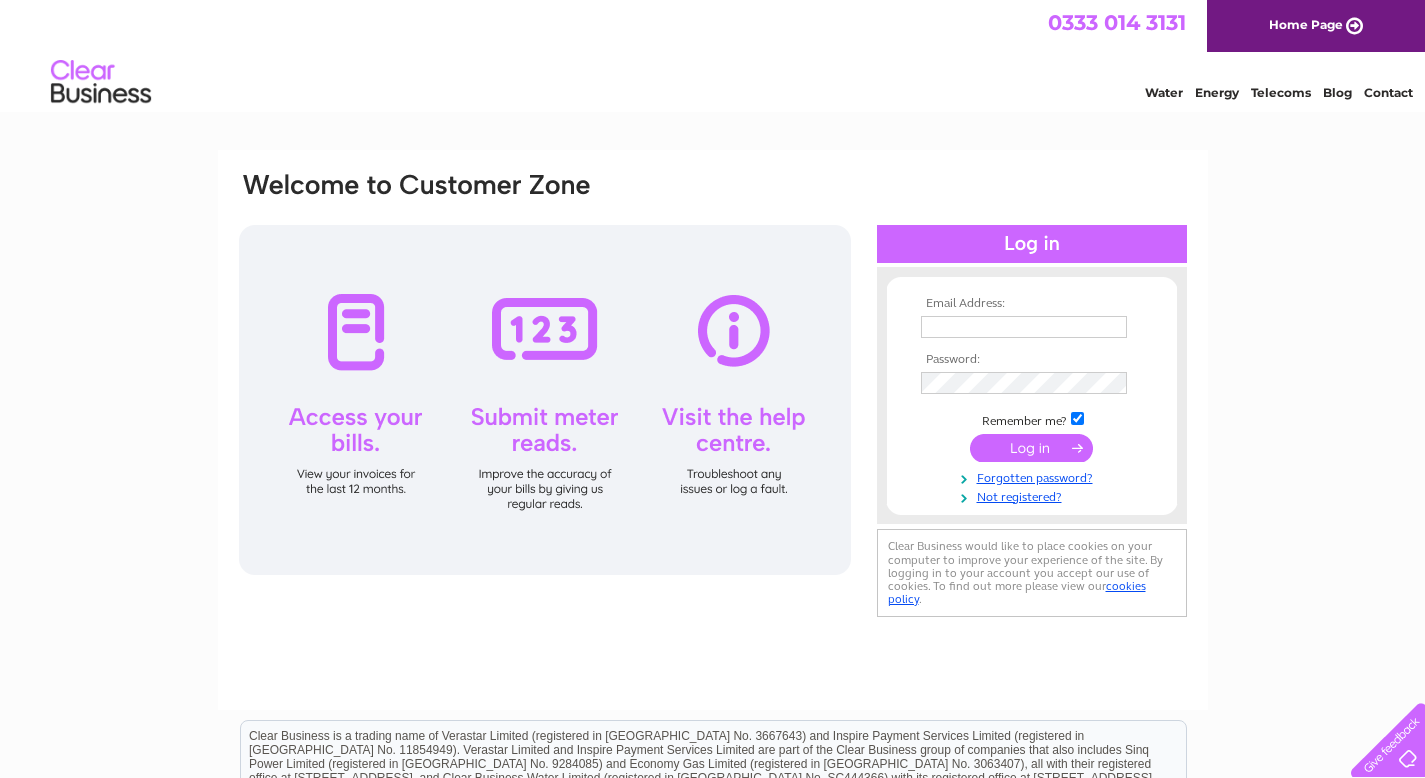 scroll, scrollTop: 0, scrollLeft: 0, axis: both 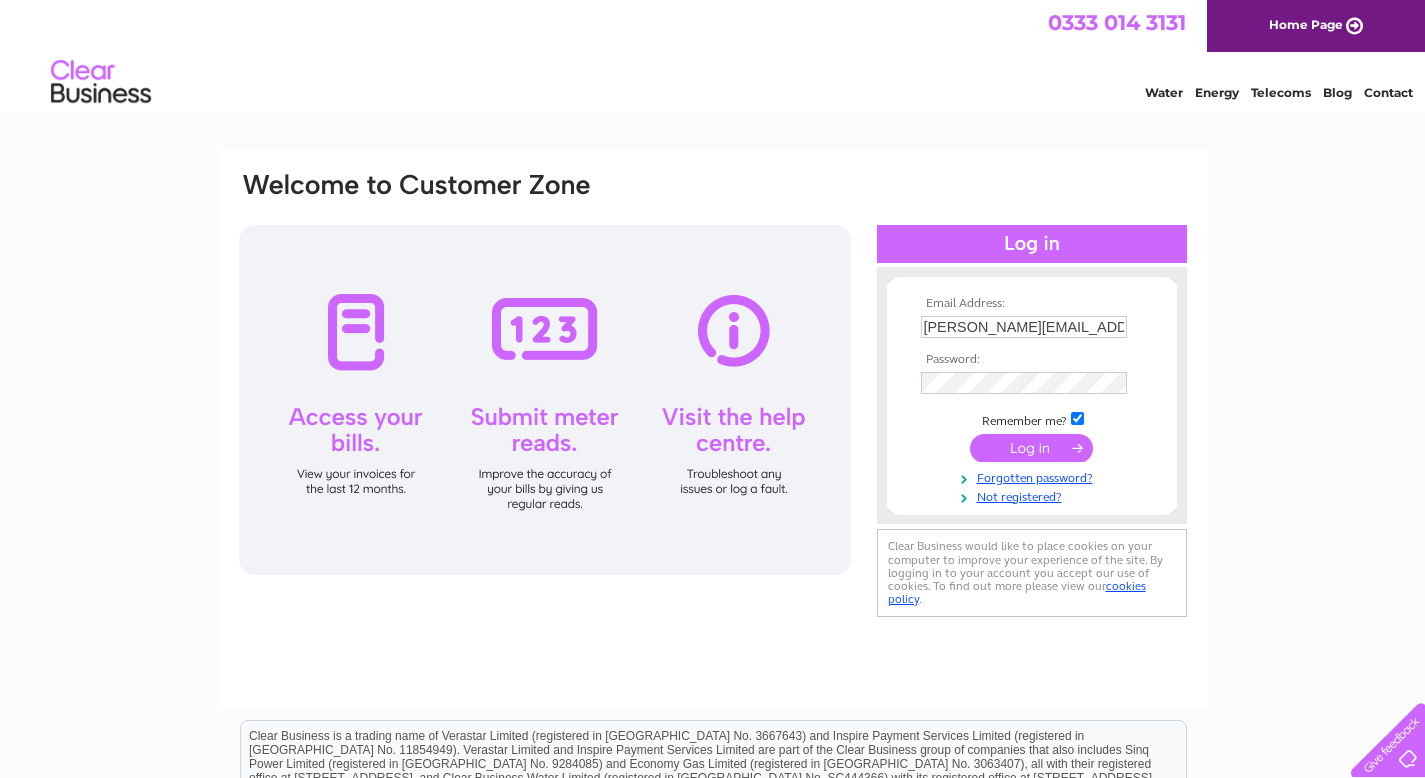 click at bounding box center [1031, 448] 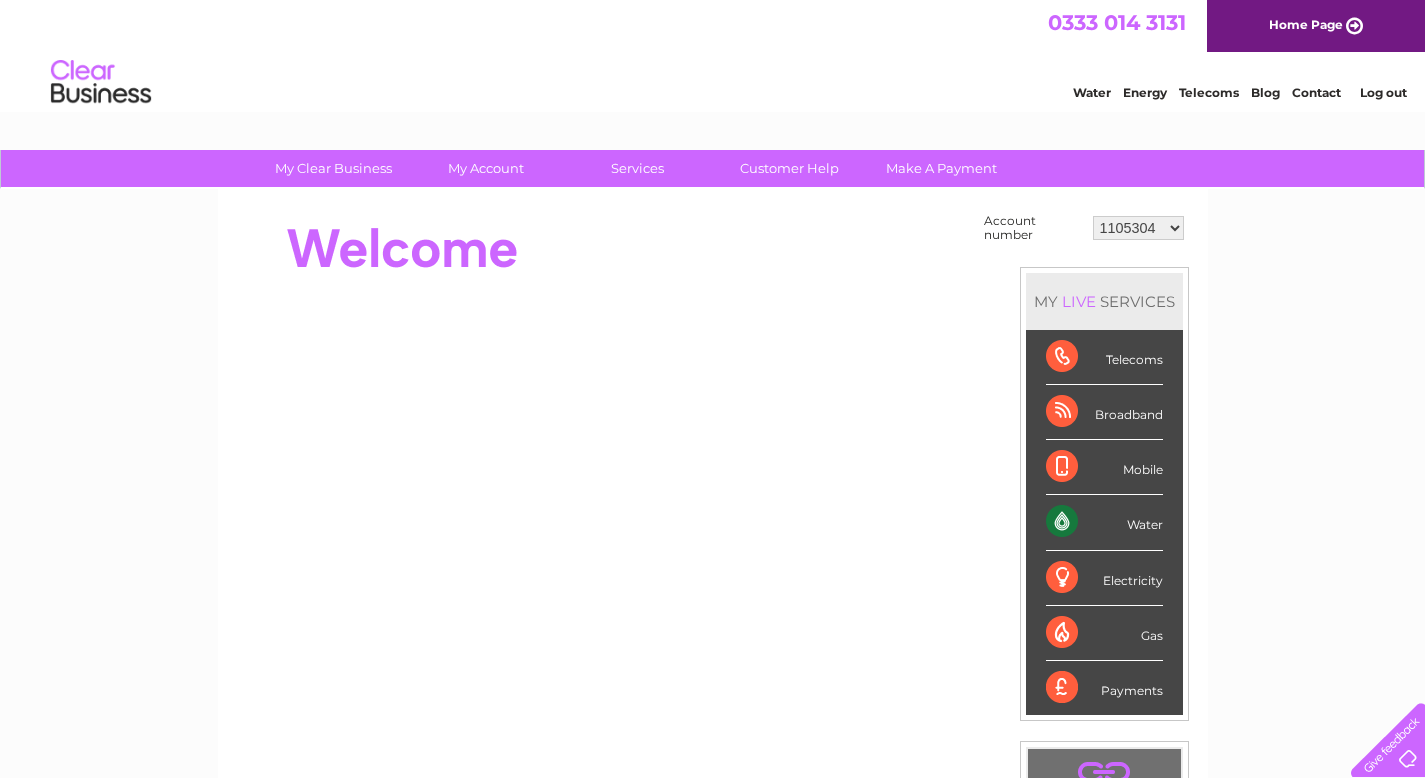scroll, scrollTop: 0, scrollLeft: 0, axis: both 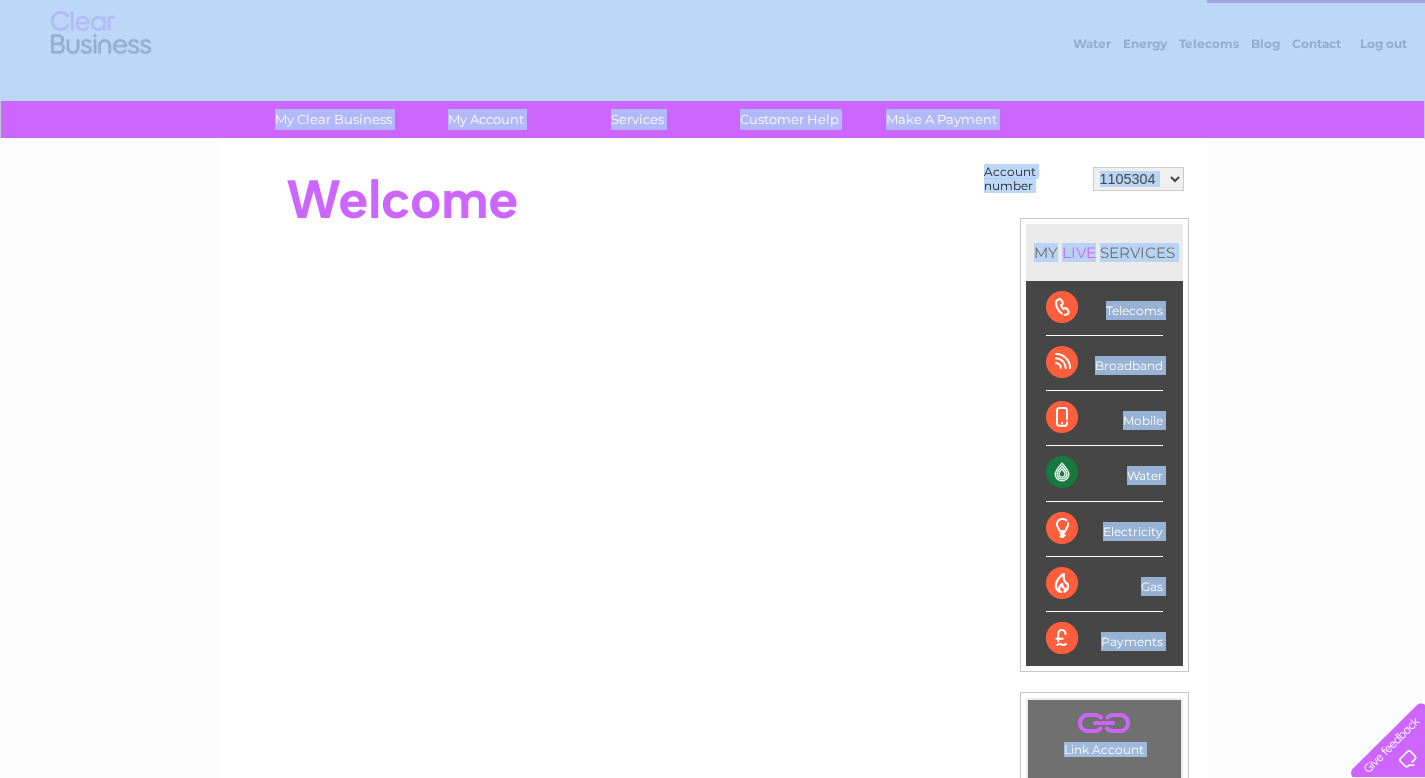drag, startPoint x: 1439, startPoint y: 121, endPoint x: 1355, endPoint y: 115, distance: 84.21401 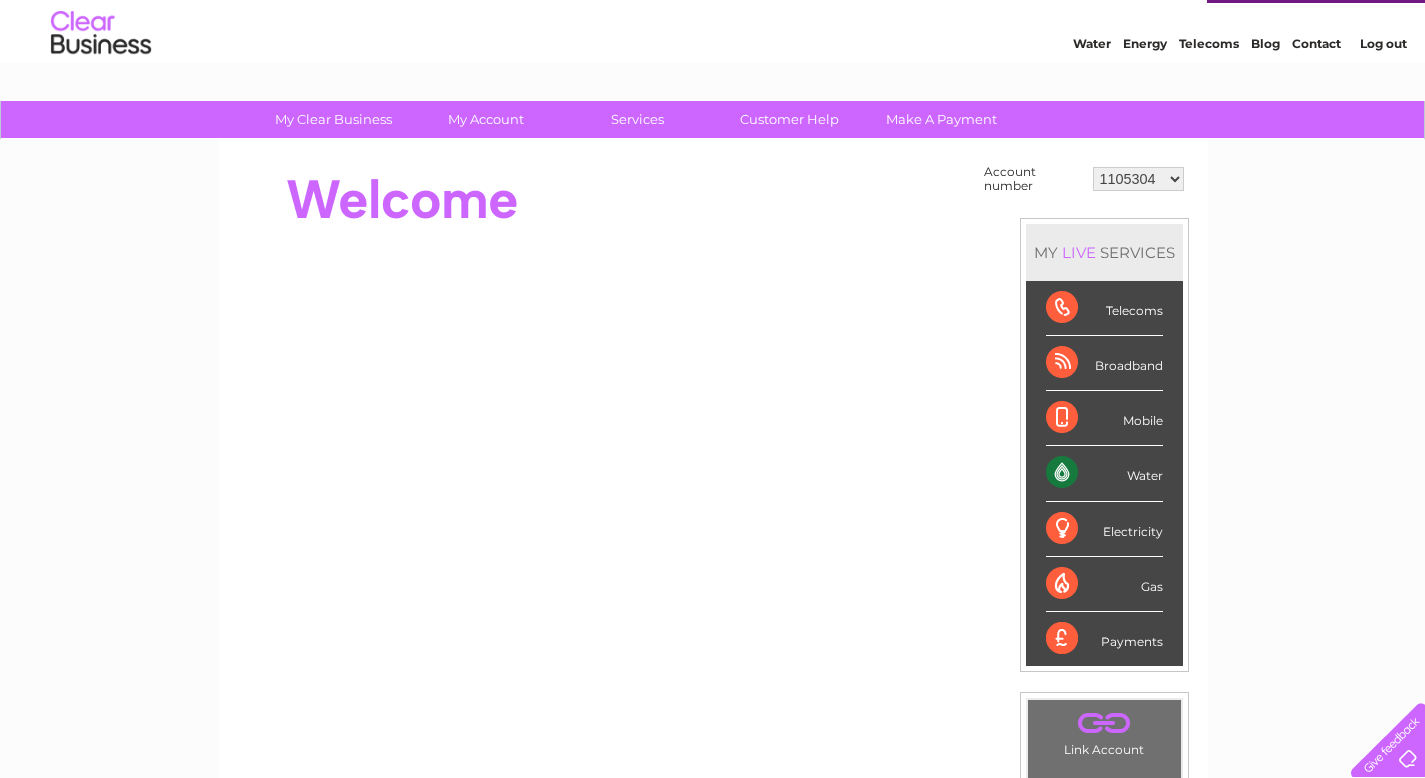 click on "Water" at bounding box center [1092, 43] 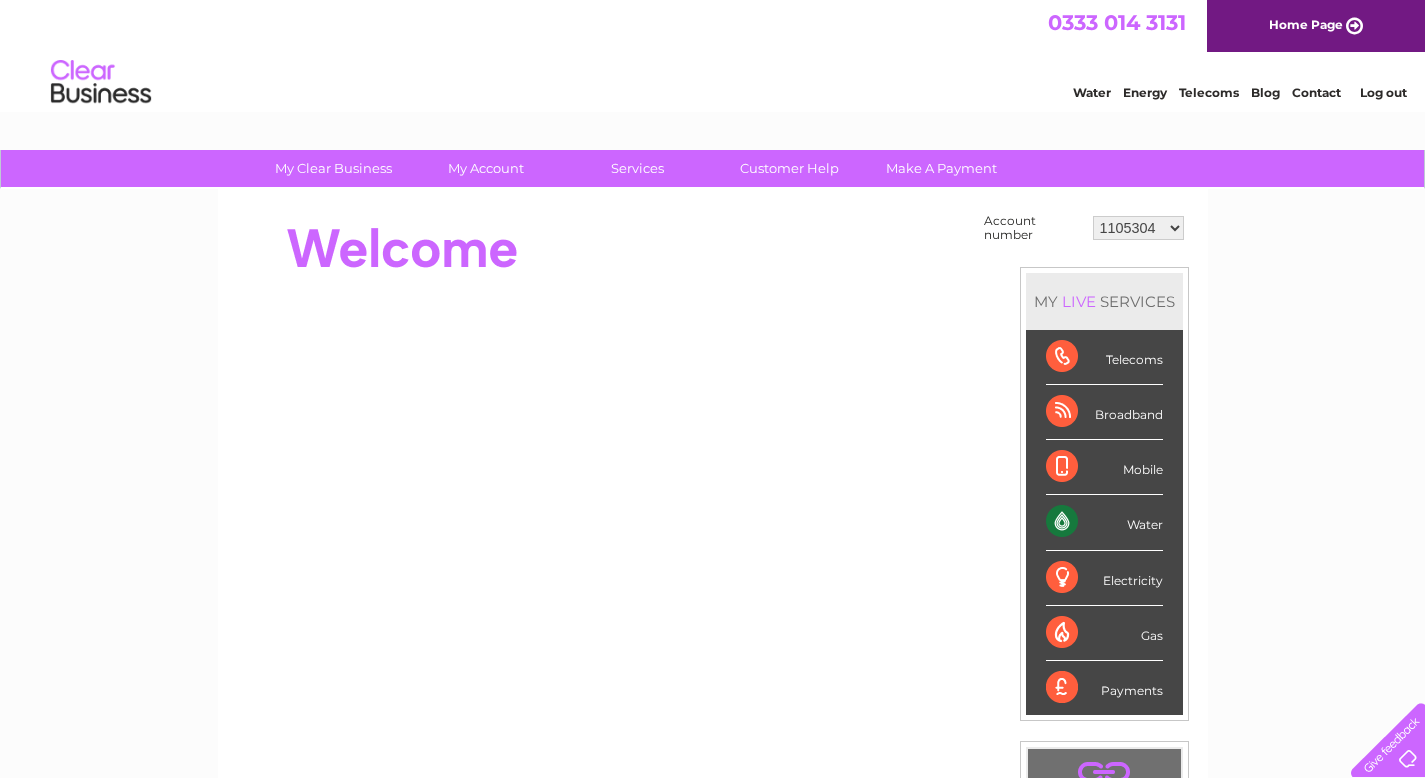 scroll, scrollTop: 0, scrollLeft: 0, axis: both 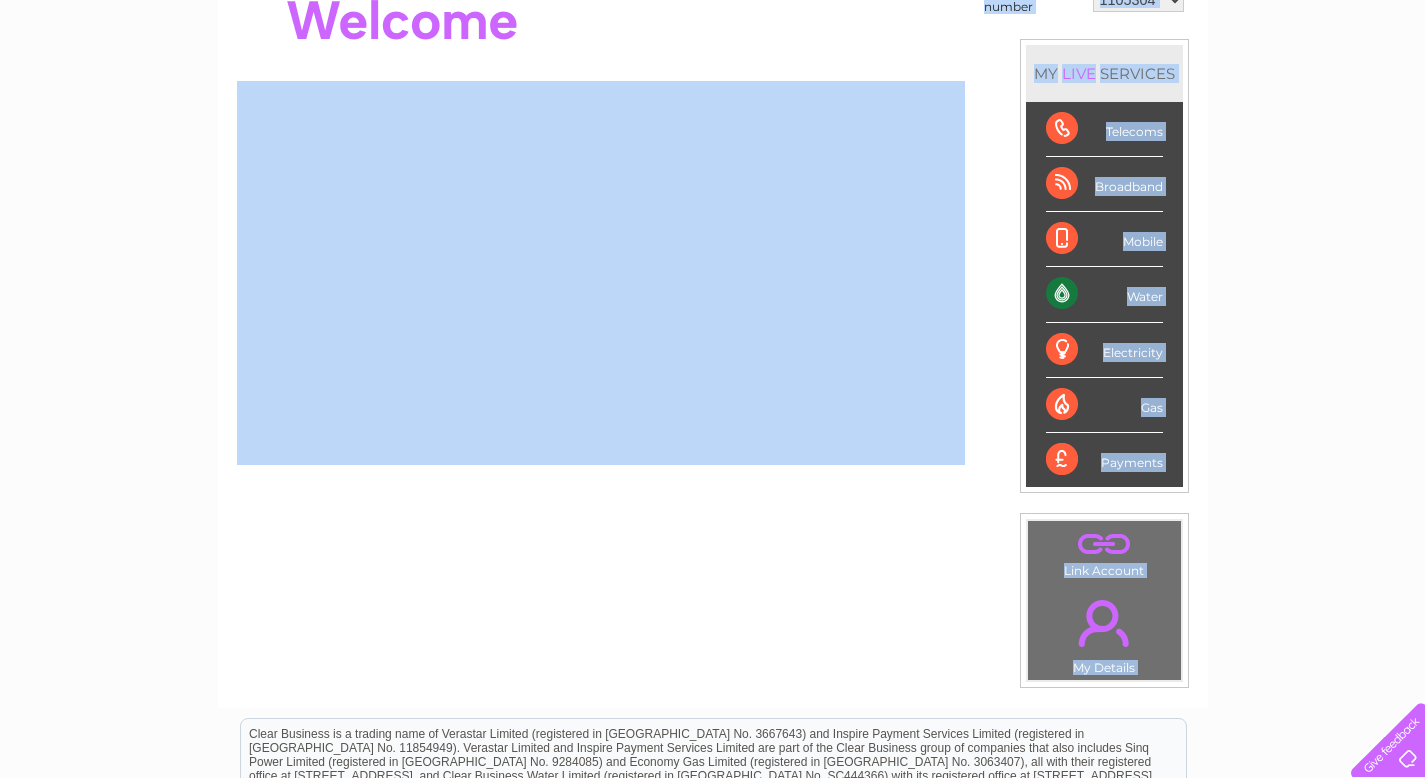 drag, startPoint x: 1439, startPoint y: 168, endPoint x: 1432, endPoint y: 310, distance: 142.17242 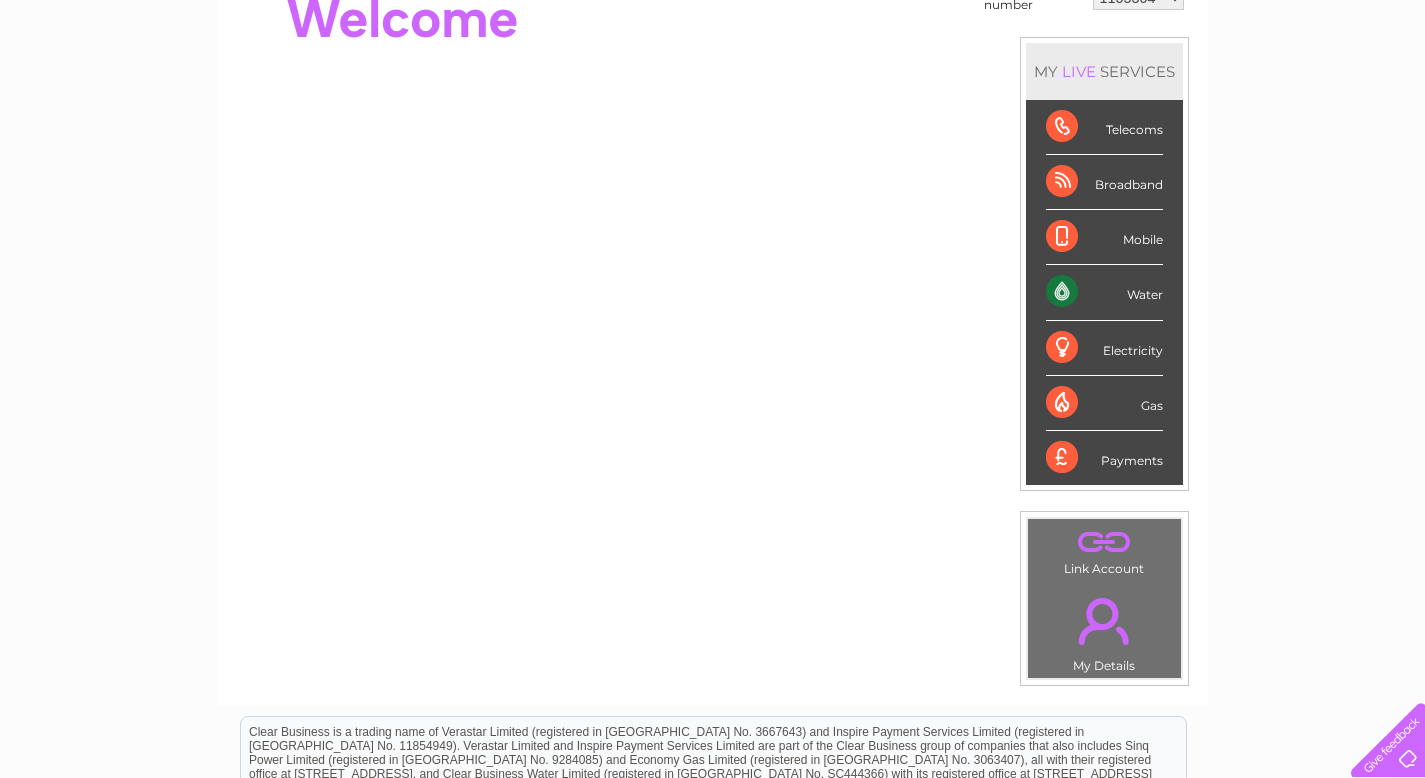 click on "My Clear Business
Login Details
My Details
My Preferences
Link Account
My Account
Bills and Payments   Direct Debit   Moving Premises" at bounding box center [712, 484] 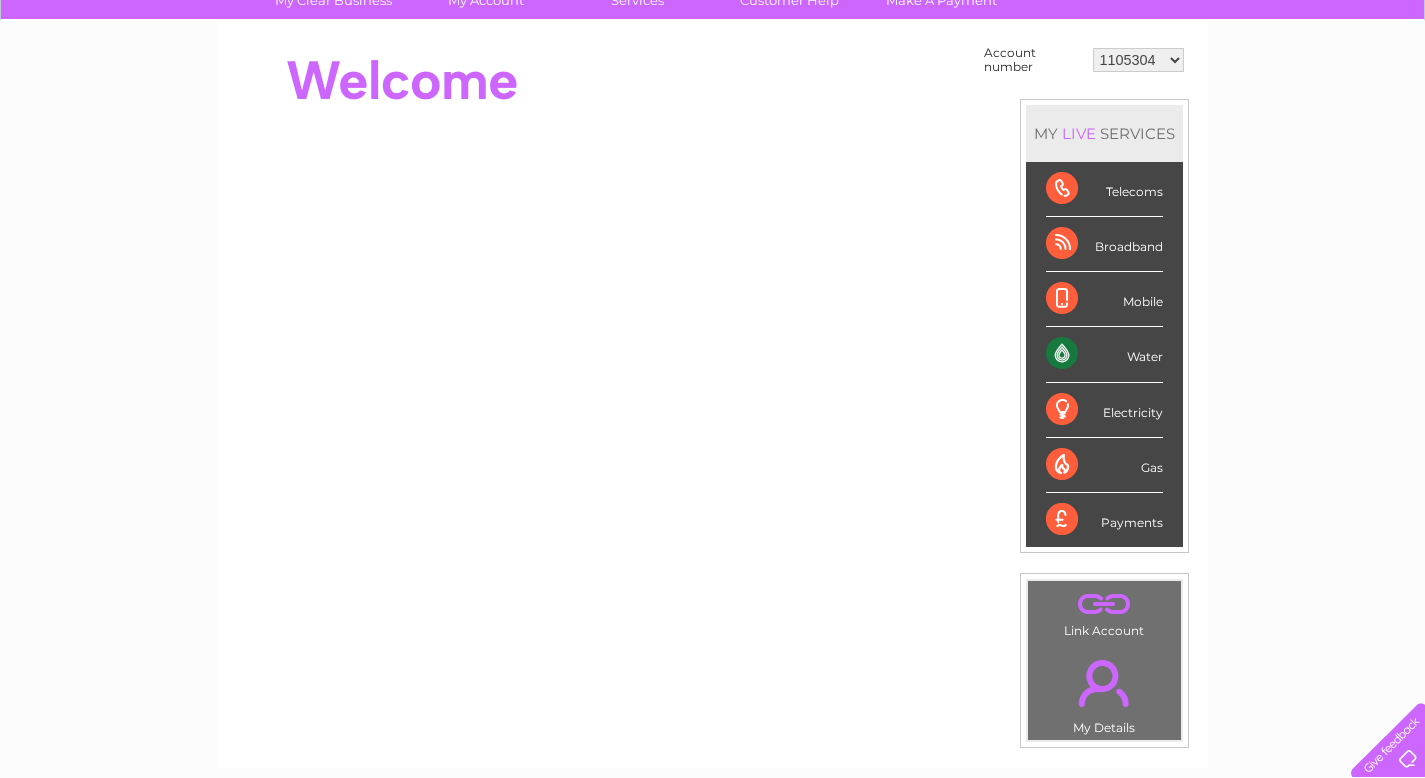 scroll, scrollTop: 13, scrollLeft: 0, axis: vertical 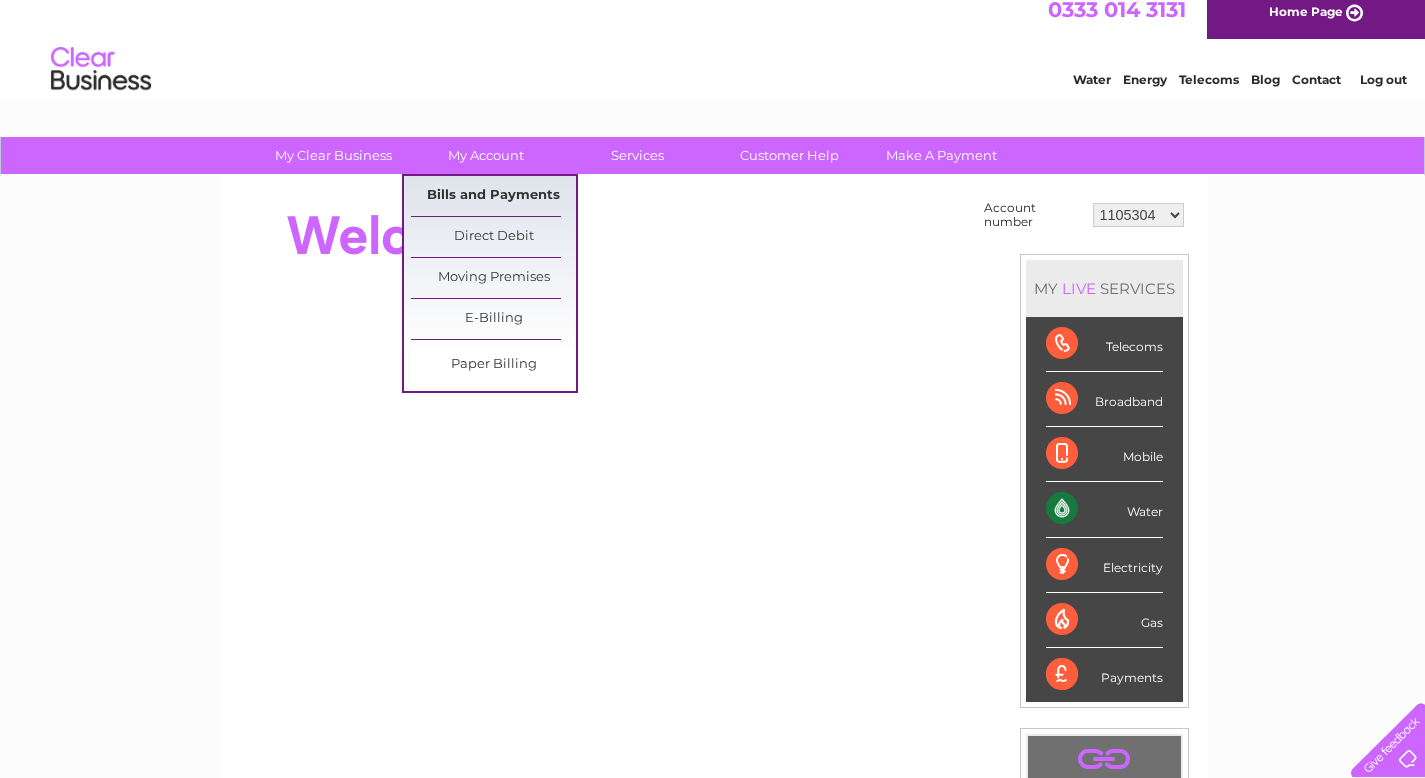 click on "Bills and Payments" at bounding box center [493, 196] 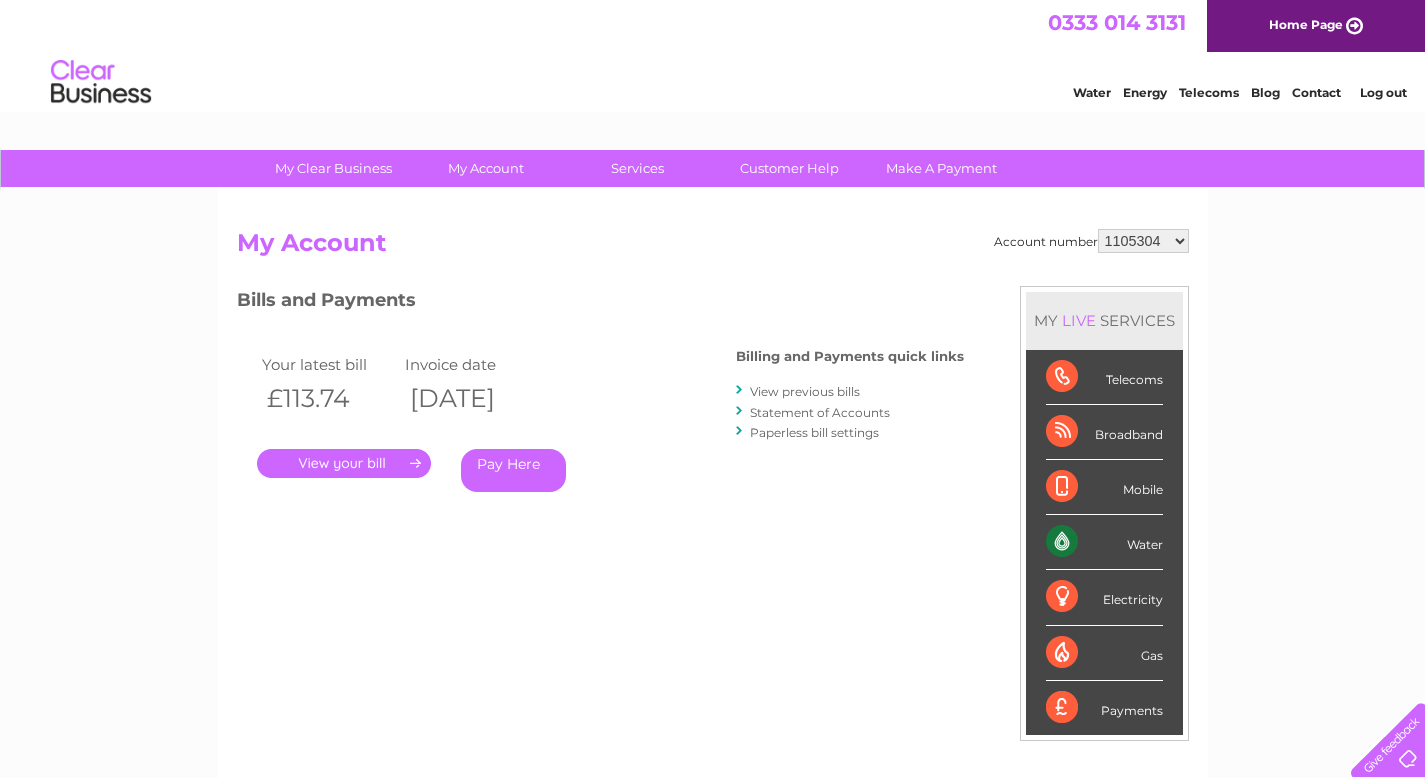 scroll, scrollTop: 0, scrollLeft: 0, axis: both 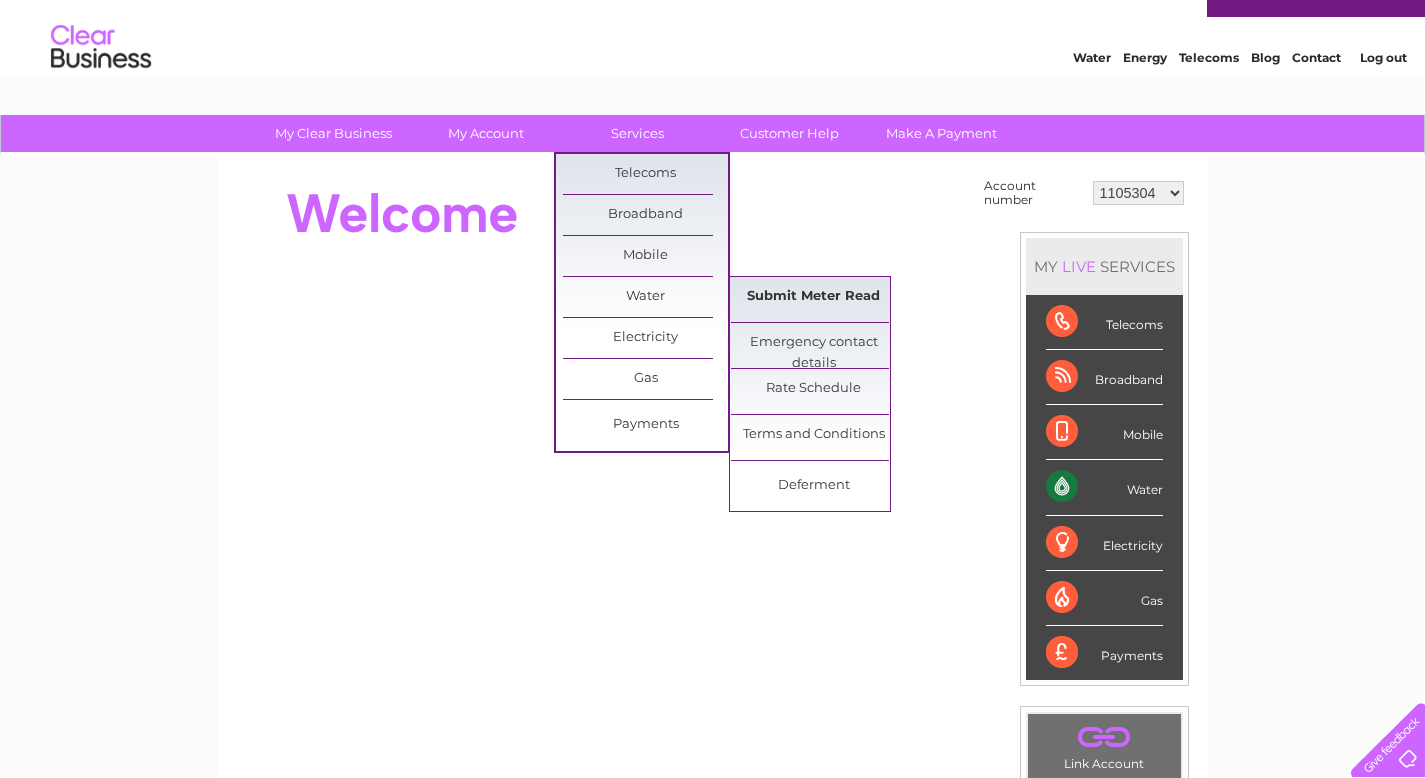 click on "Submit Meter Read" at bounding box center [813, 297] 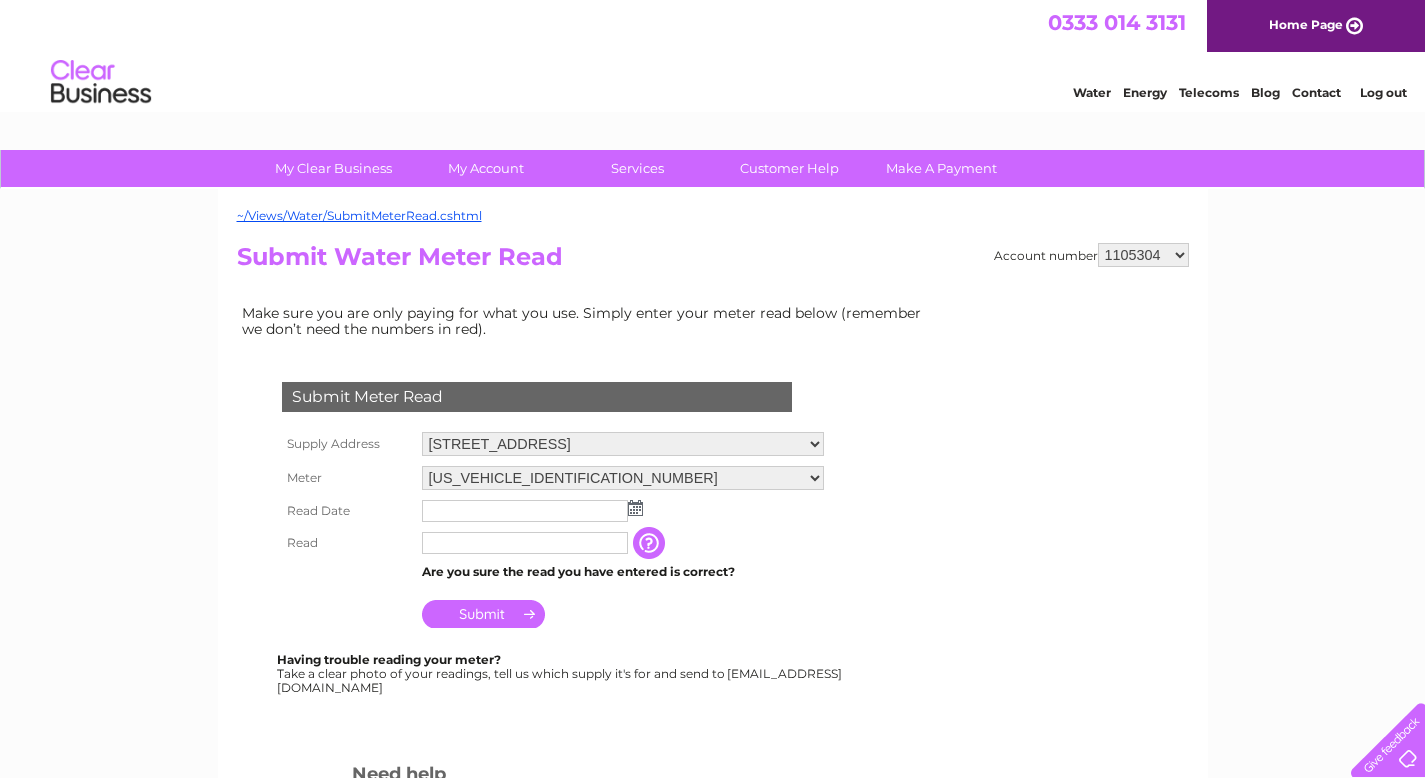 scroll, scrollTop: 0, scrollLeft: 0, axis: both 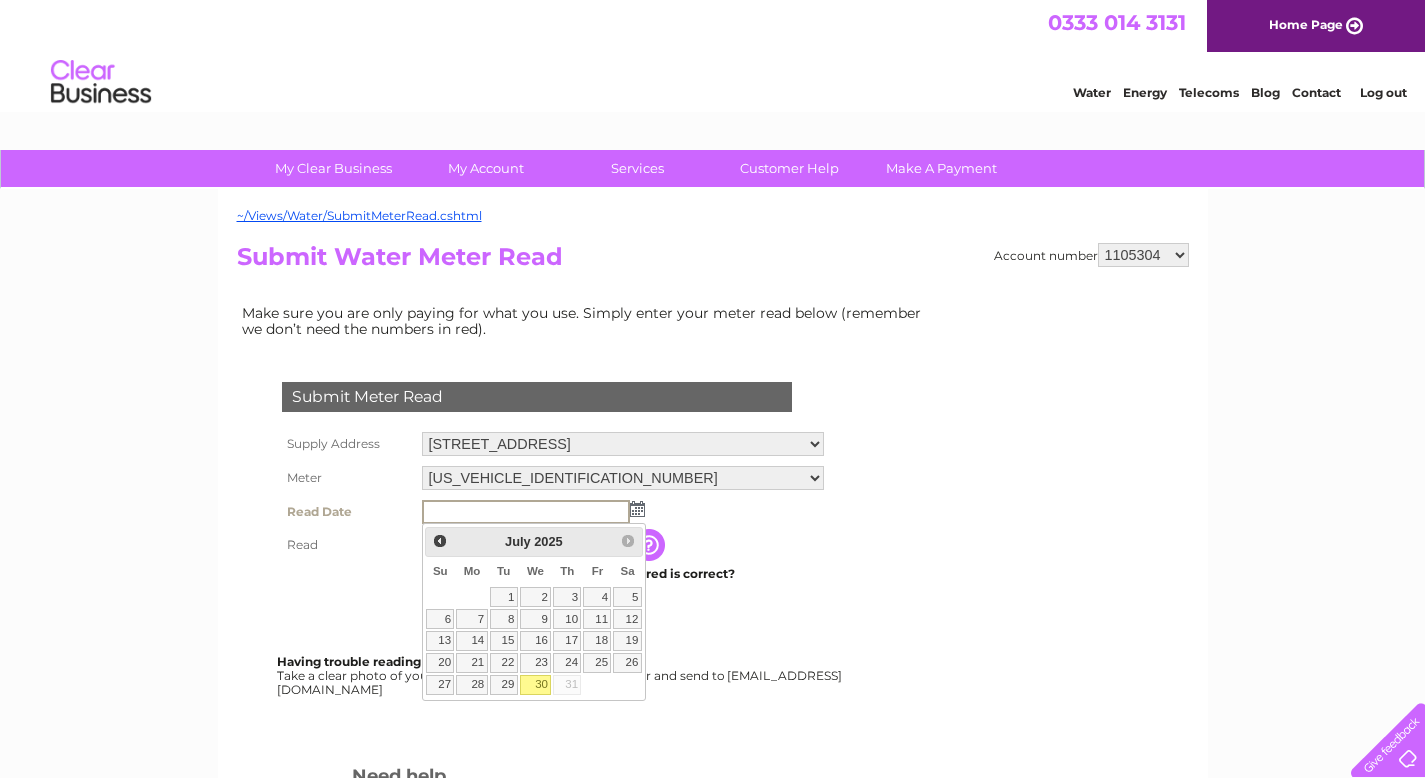 click on "30" at bounding box center [536, 685] 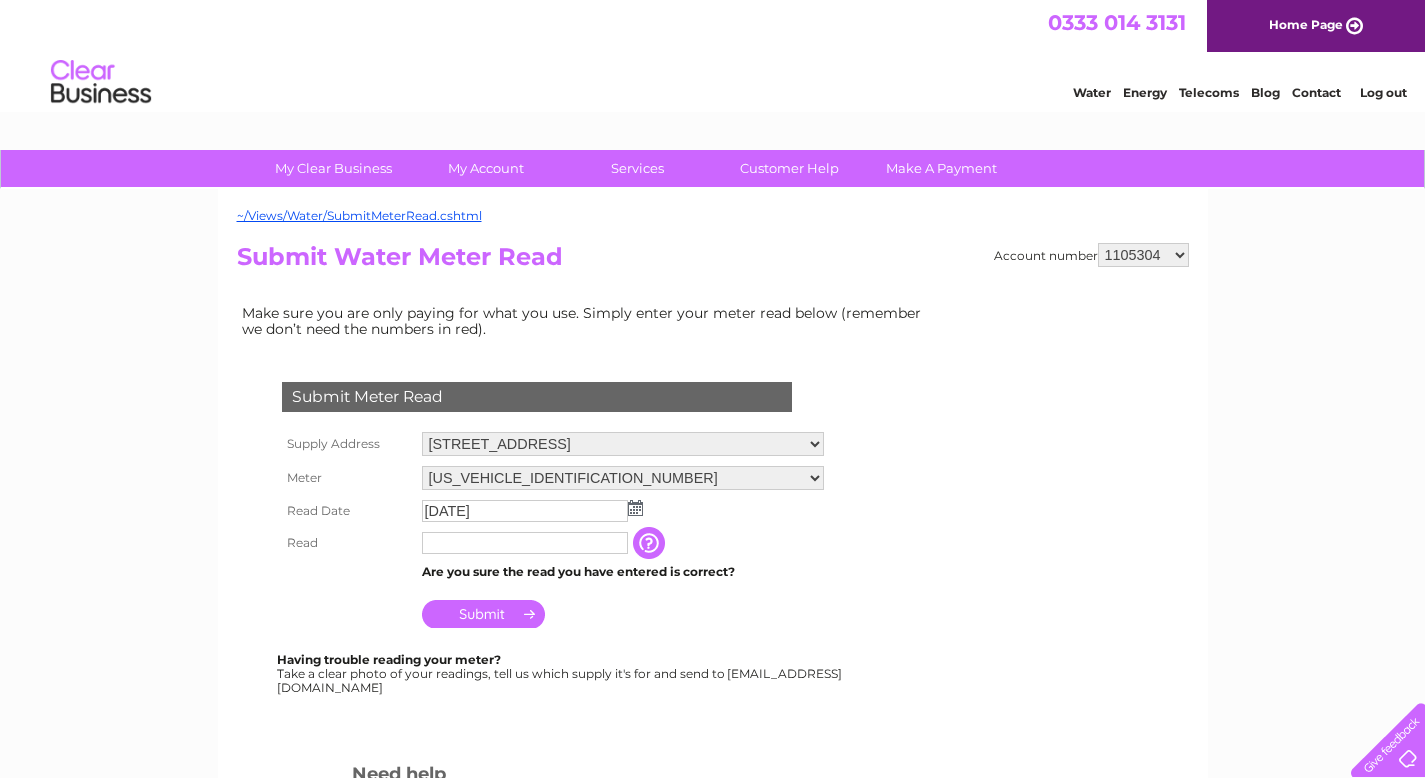 click at bounding box center (525, 543) 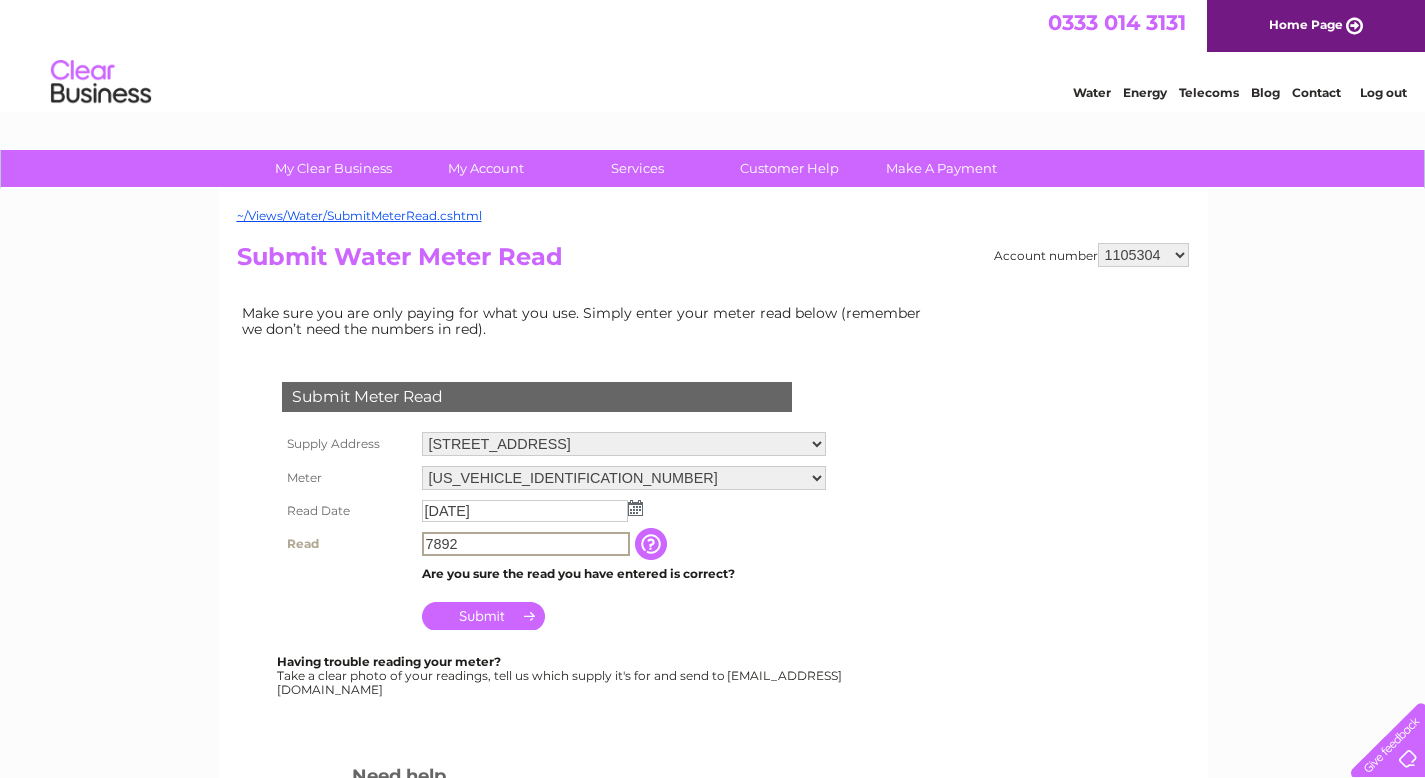 type on "7892" 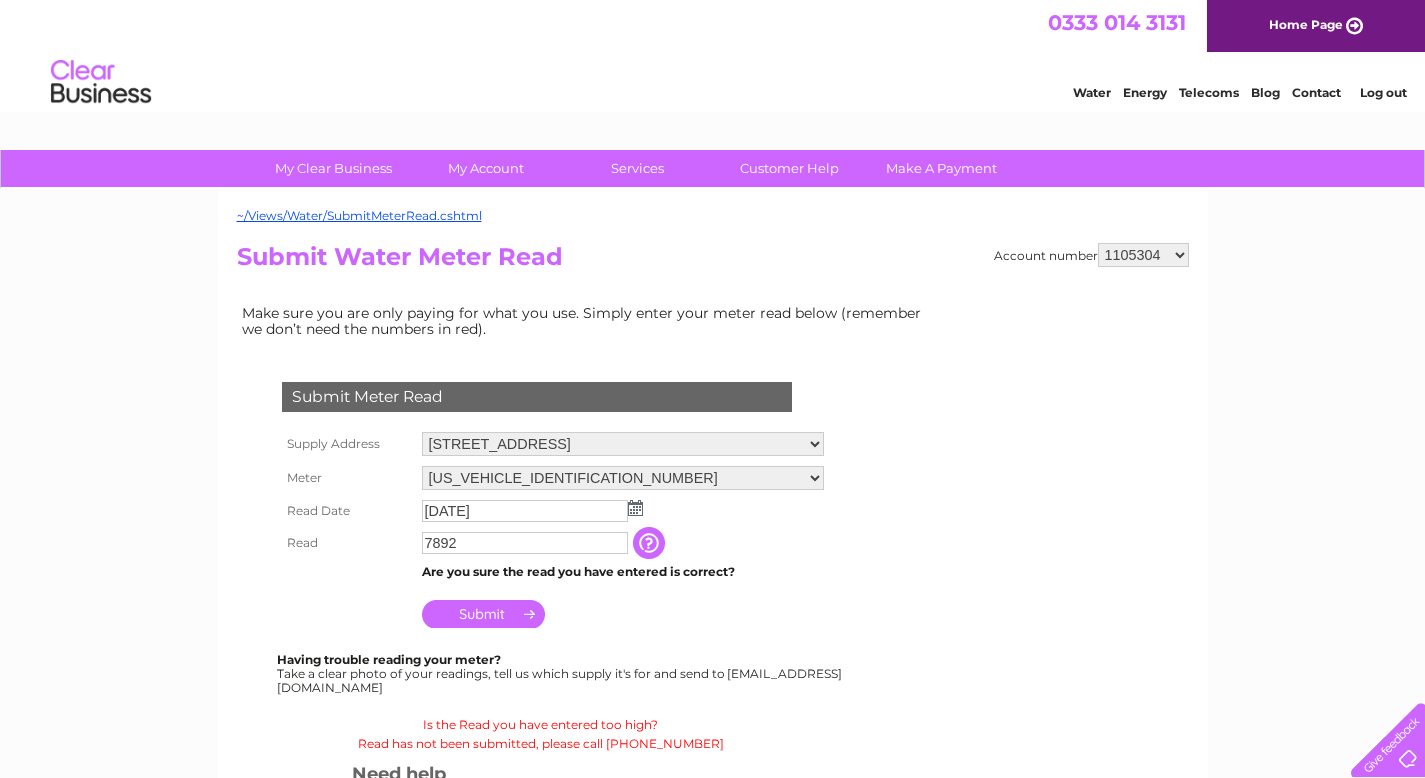 click at bounding box center (651, 543) 